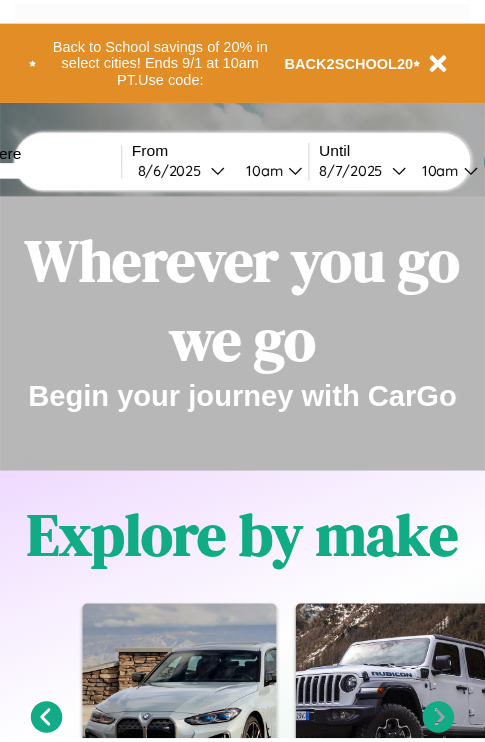 scroll, scrollTop: 0, scrollLeft: 0, axis: both 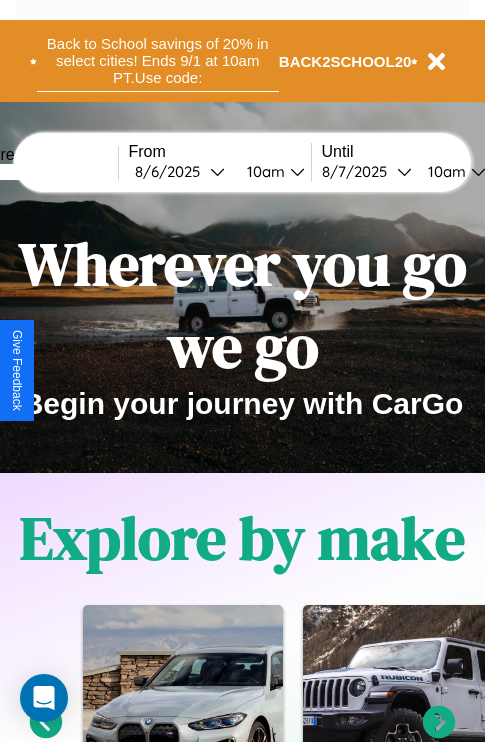 click on "Back to School savings of 20% in select cities! Ends 9/1 at 10am PT.  Use code:" at bounding box center [158, 61] 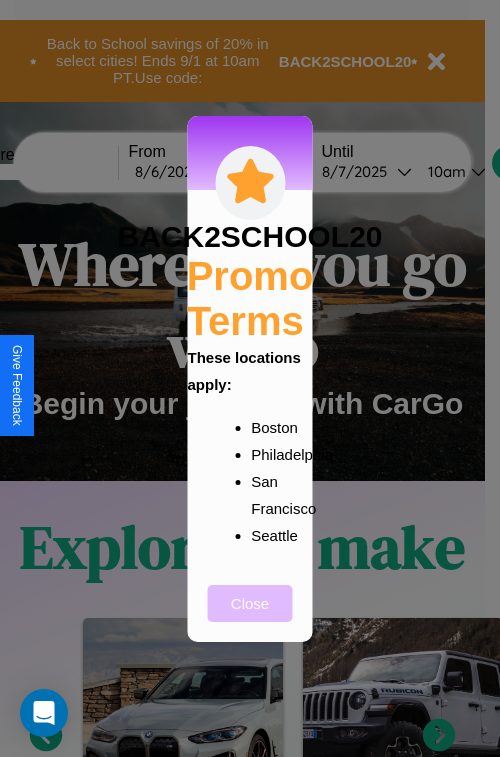 click on "Close" at bounding box center (250, 603) 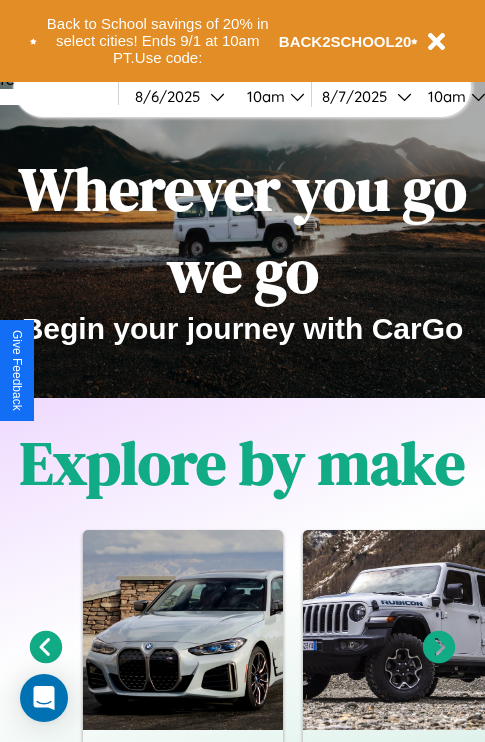 scroll, scrollTop: 308, scrollLeft: 0, axis: vertical 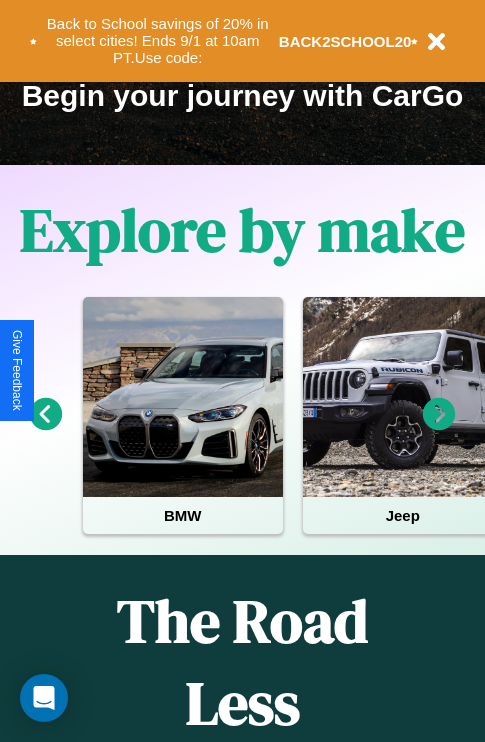 click 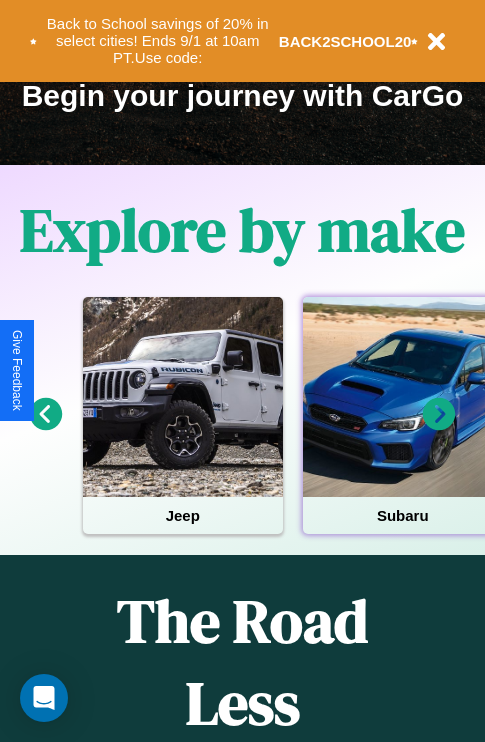 click at bounding box center (403, 397) 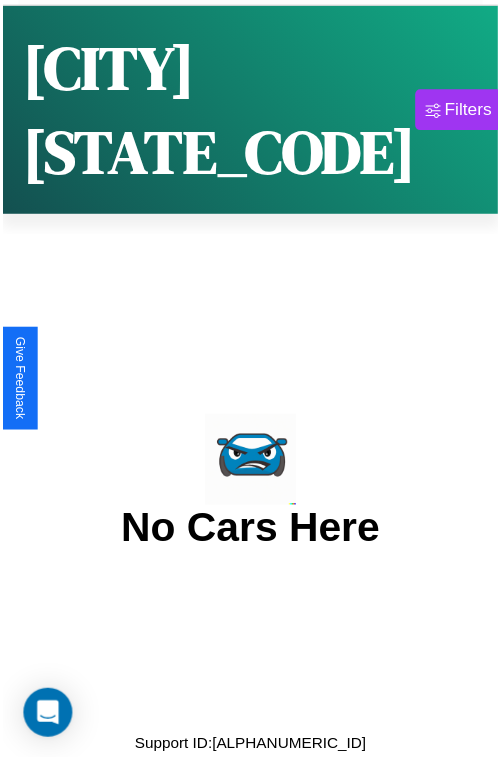 scroll, scrollTop: 0, scrollLeft: 0, axis: both 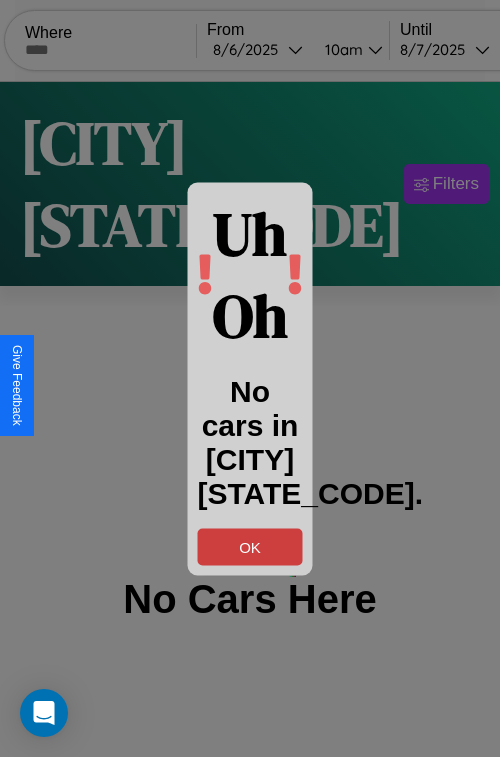 click on "OK" at bounding box center (250, 546) 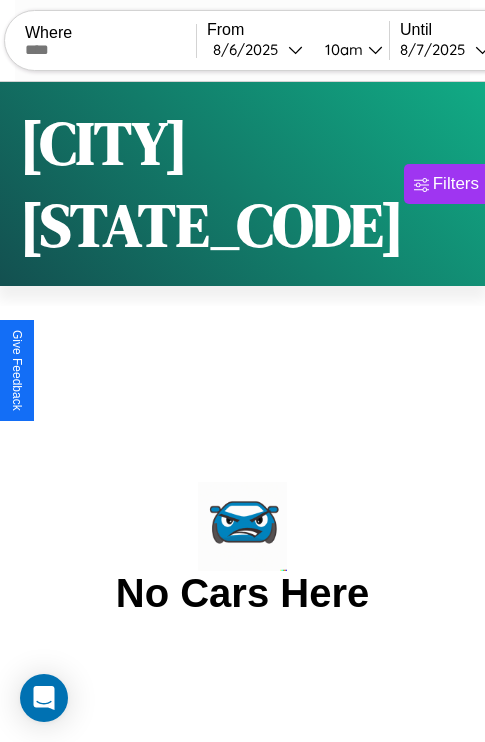 click at bounding box center (110, 50) 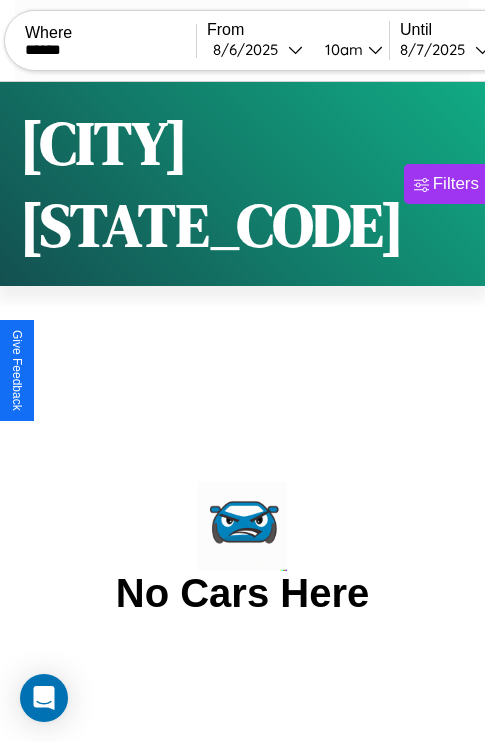 type on "******" 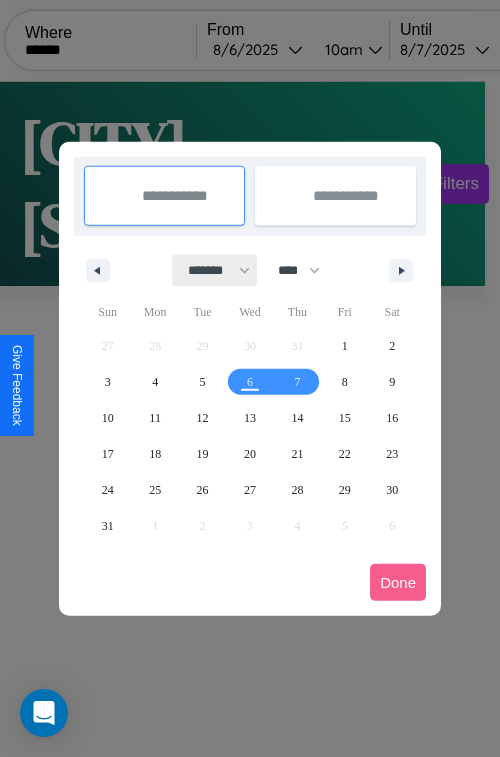 click on "******* ******** ***** ***** *** **** **** ****** ********* ******* ******** ********" at bounding box center [215, 270] 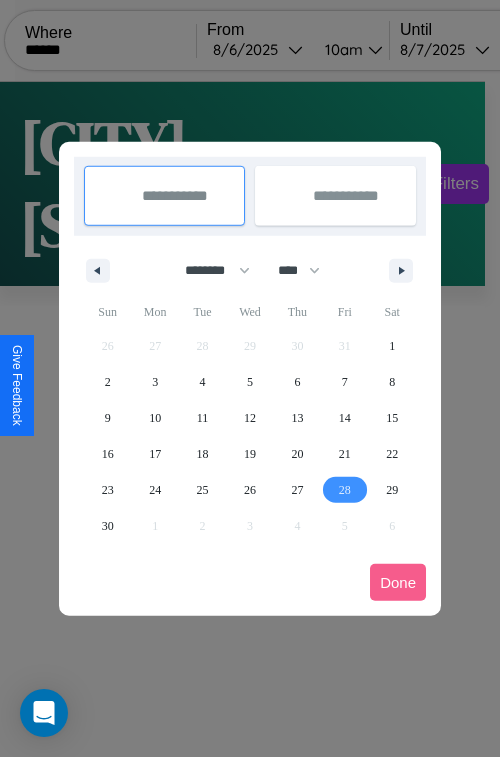 click on "28" at bounding box center (345, 490) 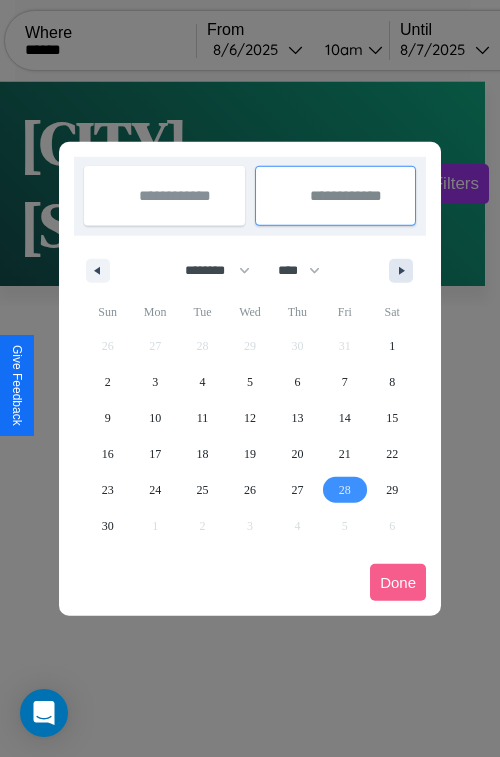click at bounding box center (405, 271) 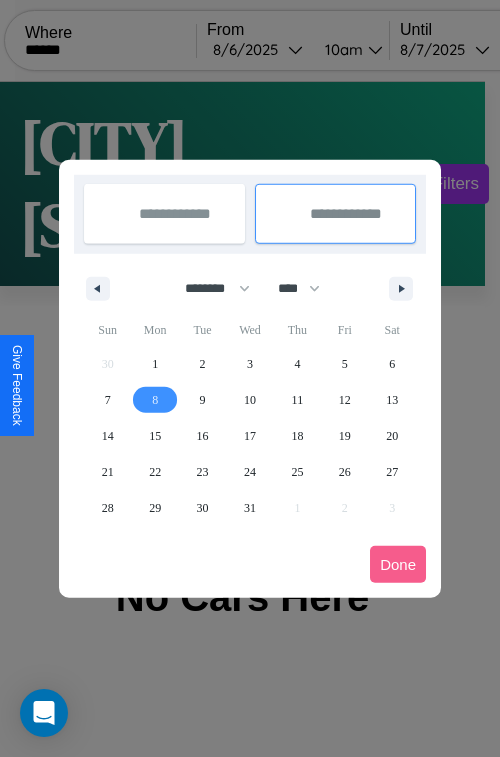 click on "8" at bounding box center [155, 400] 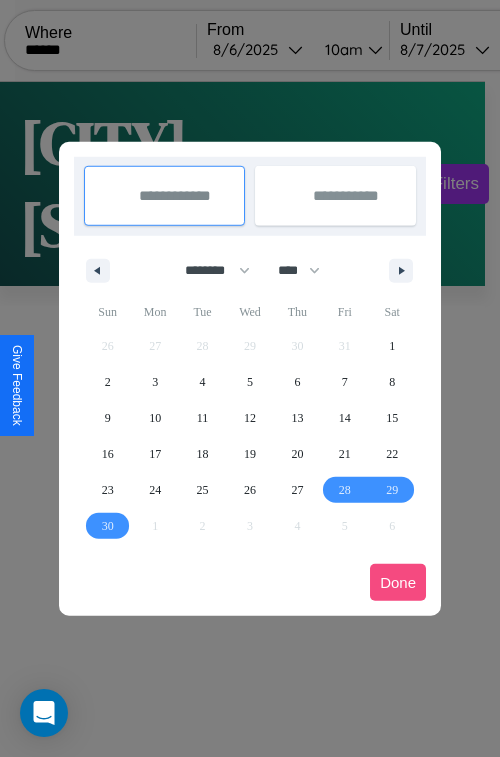 click on "Done" at bounding box center (398, 582) 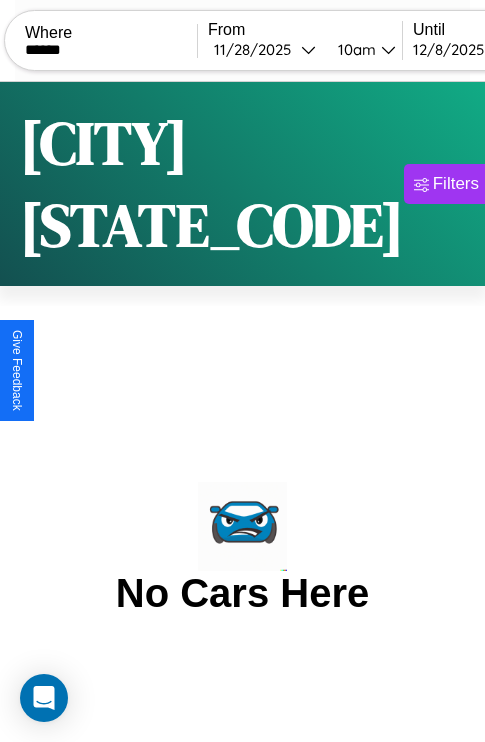 click on "10am" at bounding box center [354, 49] 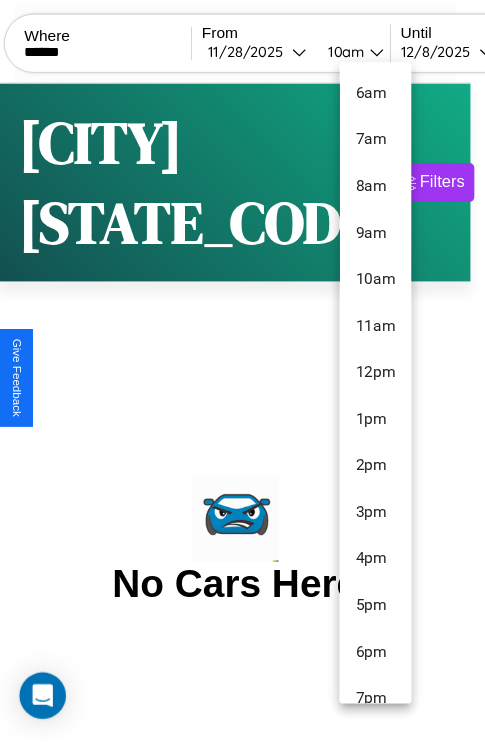 scroll, scrollTop: 67, scrollLeft: 0, axis: vertical 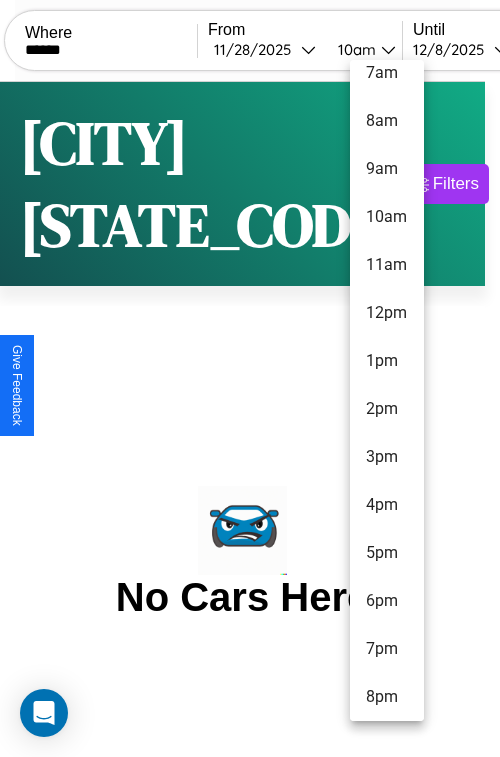 click on "8pm" at bounding box center [387, 697] 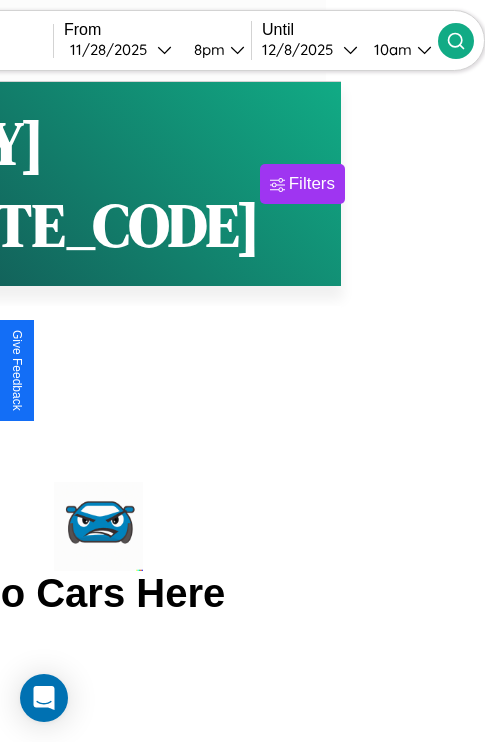 click 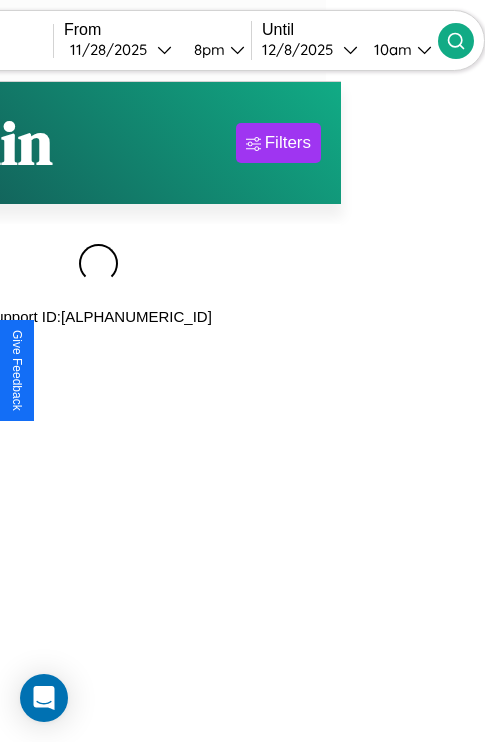 scroll, scrollTop: 0, scrollLeft: 180, axis: horizontal 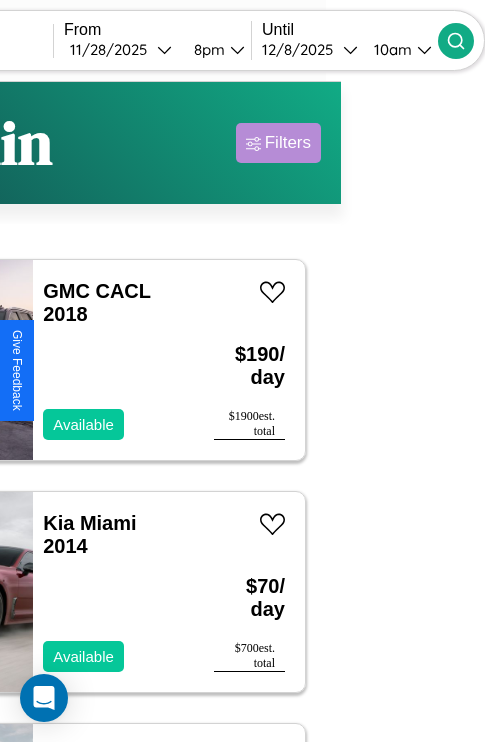 click on "Filters" at bounding box center [288, 143] 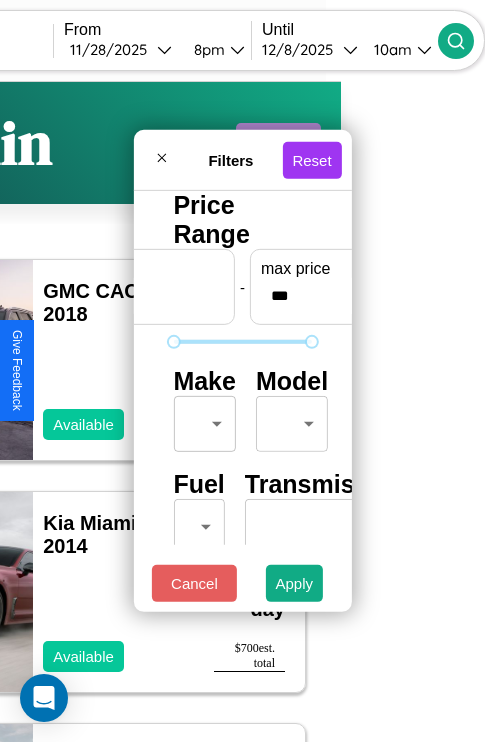 scroll, scrollTop: 772, scrollLeft: 0, axis: vertical 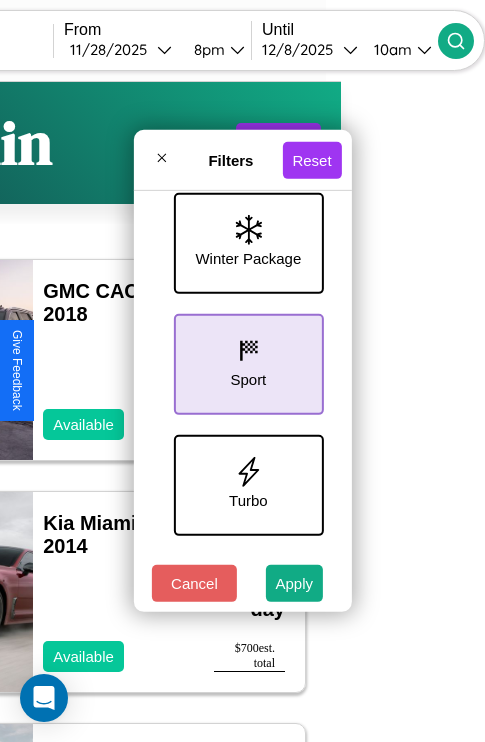 click 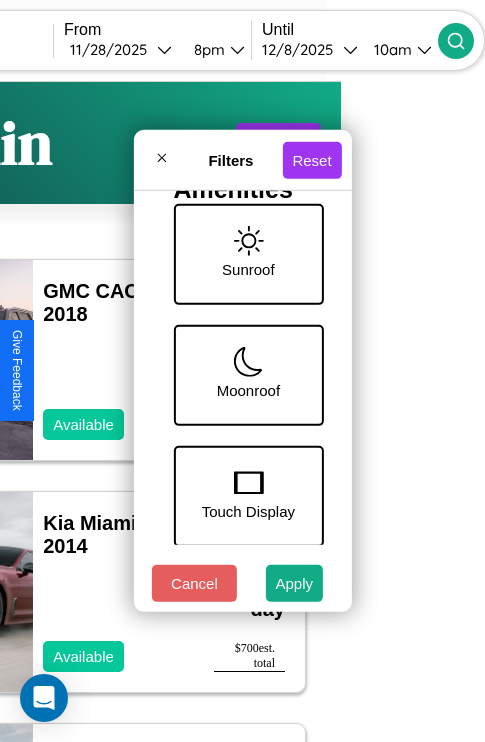 scroll, scrollTop: 162, scrollLeft: 0, axis: vertical 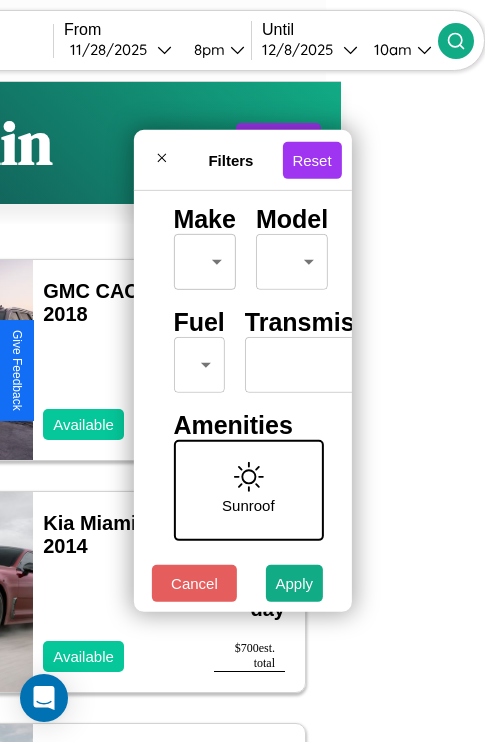 click on "CarGo Where ****** From 11 / 28 / 2025 8pm Until 12 / 8 / 2025 10am Become a Host Login Sign Up Dublin Filters 40  cars in this area These cars can be picked up in this city. GMC   CACL   2018 Available $ 190  / day $ 1900  est. total Kia   Miami   2014 Available $ 70  / day $ 700  est. total Ford   GT MKII   2024 Available $ 130  / day $ 1300  est. total Mazda   Tribute   2014 Available $ 40  / day $ 400  est. total Maserati   Grancabrio   2022 Available $ 130  / day $ 1300  est. total BMW   530i   2020 Available $ 100  / day $ 1000  est. total BMW   Z3   2014 Available $ 80  / day $ 800  est. total Volvo   VNL   2023 Available $ 120  / day $ 1200  est. total Lamborghini   Gallardo   2016 Available $ 200  / day $ 2000  est. total Tesla   Model S   2022 Available $ 200  / day $ 2000  est. total Mazda   MX-6   2023 Available $ 110  / day $ 1100  est. total Lincoln   MKZ   2019 Available $ 190  / day $ 1900  est. total BMW   F 650 S   2021 Available $ 80  / day $ 800  est. total Aston Martin   DB12   2024 $ 40" at bounding box center (98, 412) 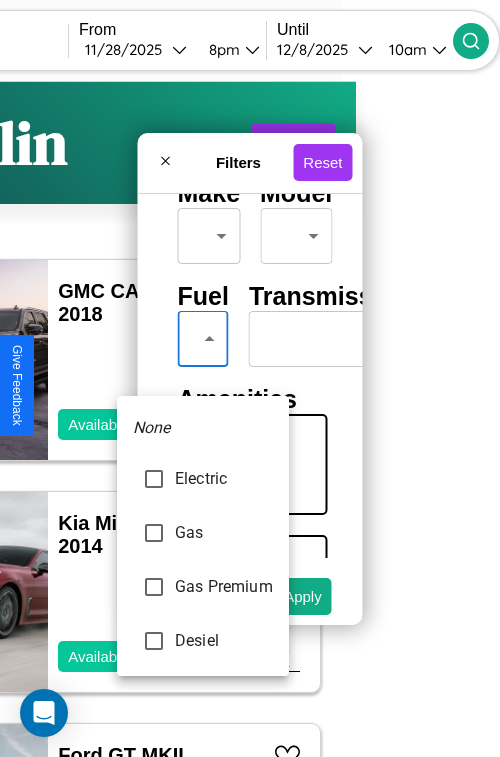 type on "********" 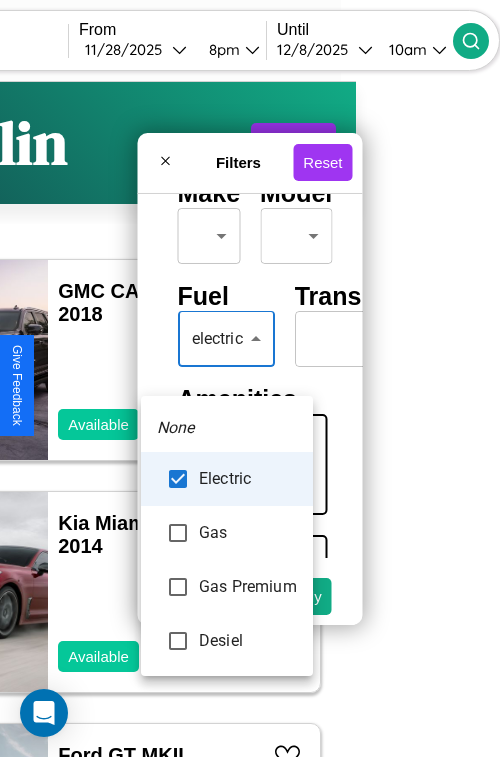 click at bounding box center (250, 378) 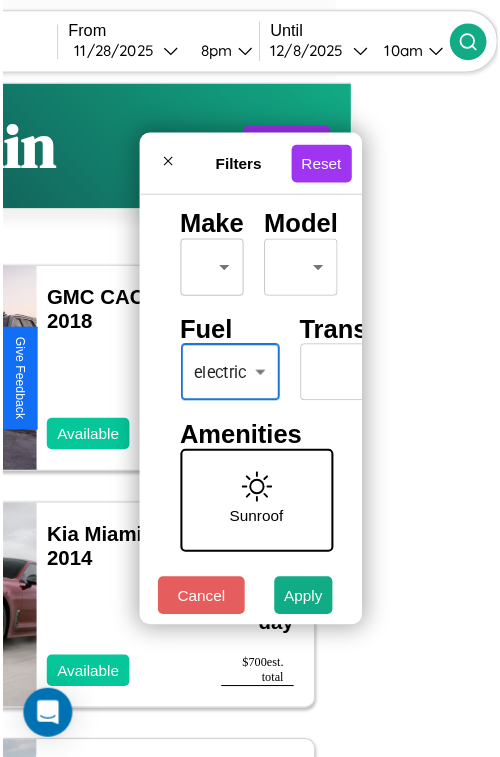 scroll, scrollTop: 59, scrollLeft: 0, axis: vertical 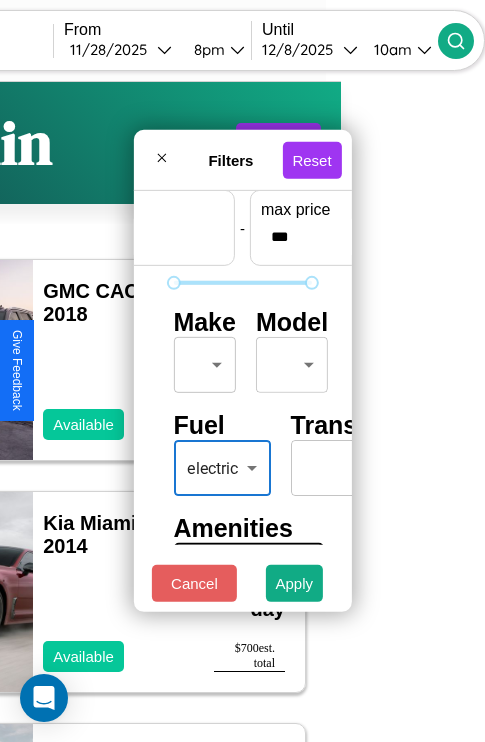 click on "CarGo Where ****** From 11 / 28 / 2025 8pm Until 12 / 8 / 2025 10am Become a Host Login Sign Up Dublin Filters 40  cars in this area These cars can be picked up in this city. GMC   CACL   2018 Available $ 190  / day $ 1900  est. total Kia   Miami   2014 Available $ 70  / day $ 700  est. total Ford   GT MKII   2024 Available $ 130  / day $ 1300  est. total Mazda   Tribute   2014 Available $ 40  / day $ 400  est. total Maserati   Grancabrio   2022 Available $ 130  / day $ 1300  est. total BMW   530i   2020 Available $ 100  / day $ 1000  est. total BMW   Z3   2014 Available $ 80  / day $ 800  est. total Volvo   VNL   2023 Available $ 120  / day $ 1200  est. total Lamborghini   Gallardo   2016 Available $ 200  / day $ 2000  est. total Tesla   Model S   2022 Available $ 200  / day $ 2000  est. total Mazda   MX-6   2023 Available $ 110  / day $ 1100  est. total Lincoln   MKZ   2019 Available $ 190  / day $ 1900  est. total BMW   F 650 S   2021 Available $ 80  / day $ 800  est. total Aston Martin   DB12   2024 $ 40" at bounding box center (98, 412) 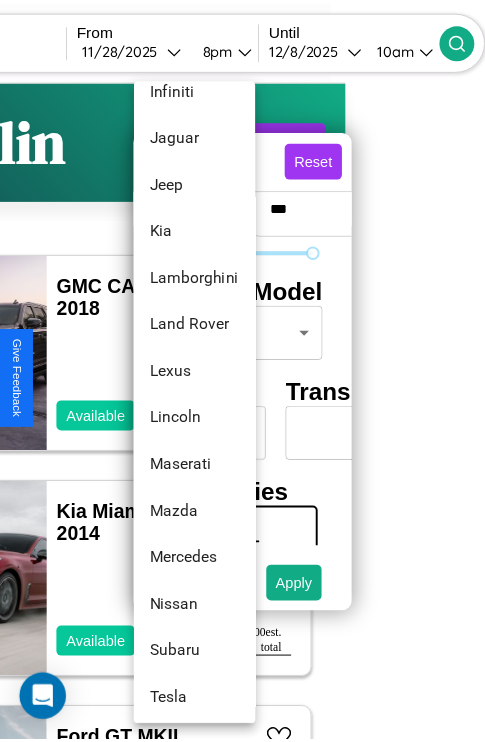 scroll, scrollTop: 950, scrollLeft: 0, axis: vertical 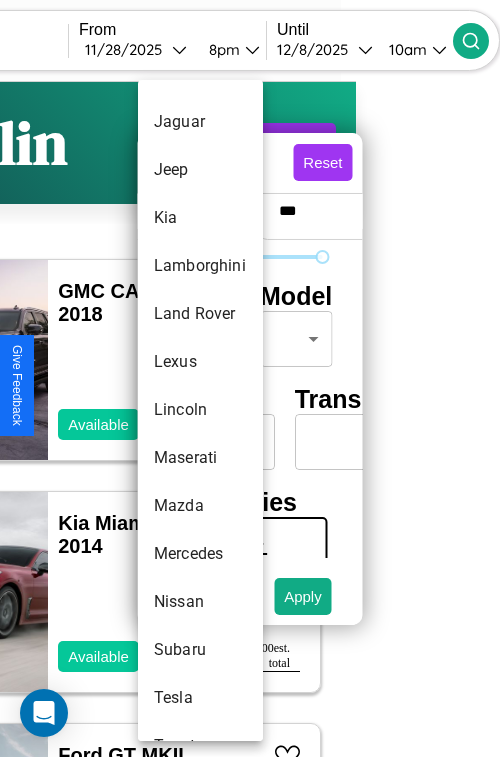 click on "Lincoln" at bounding box center [200, 410] 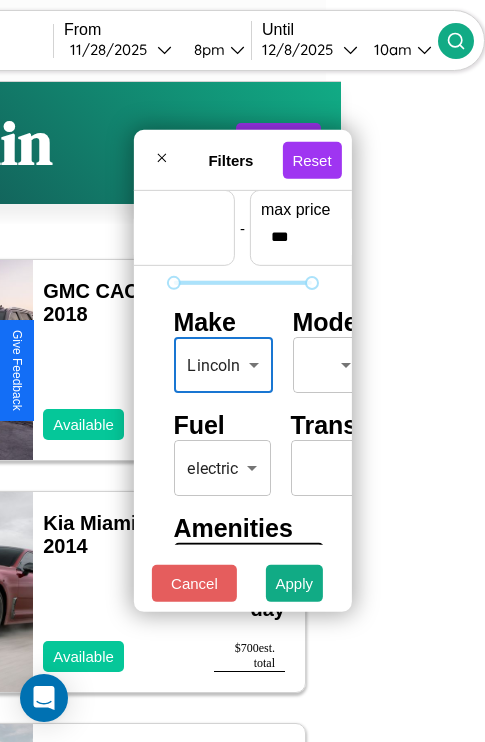 scroll, scrollTop: 162, scrollLeft: 111, axis: both 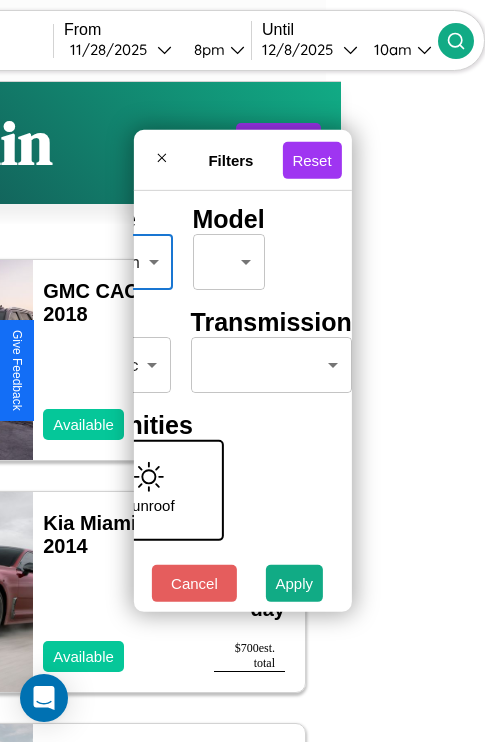 click on "CarGo Where ****** From 11 / 28 / 2025 8pm Until 12 / 8 / 2025 10am Become a Host Login Sign Up Dublin Filters 40  cars in this area These cars can be picked up in this city. GMC   CACL   2018 Available $ 190  / day $ 1900  est. total Kia   Miami   2014 Available $ 70  / day $ 700  est. total Ford   GT MKII   2024 Available $ 130  / day $ 1300  est. total Mazda   Tribute   2014 Available $ 40  / day $ 400  est. total Maserati   Grancabrio   2022 Available $ 130  / day $ 1300  est. total BMW   530i   2020 Available $ 100  / day $ 1000  est. total BMW   Z3   2014 Available $ 80  / day $ 800  est. total Volvo   VNL   2023 Available $ 120  / day $ 1200  est. total Lamborghini   Gallardo   2016 Available $ 200  / day $ 2000  est. total Tesla   Model S   2022 Available $ 200  / day $ 2000  est. total Mazda   MX-6   2023 Available $ 110  / day $ 1100  est. total Lincoln   MKZ   2019 Available $ 190  / day $ 1900  est. total BMW   F 650 S   2021 Available $ 80  / day $ 800  est. total Aston Martin   DB12   2024 $ 40" at bounding box center [98, 412] 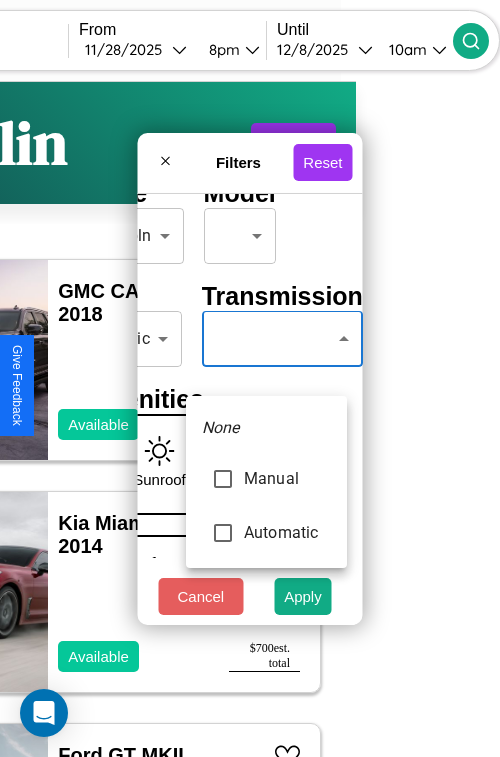 type on "******" 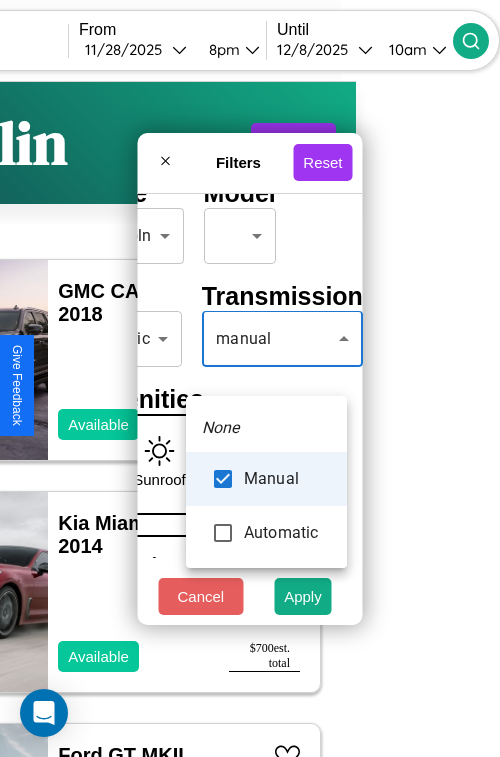 click at bounding box center (250, 378) 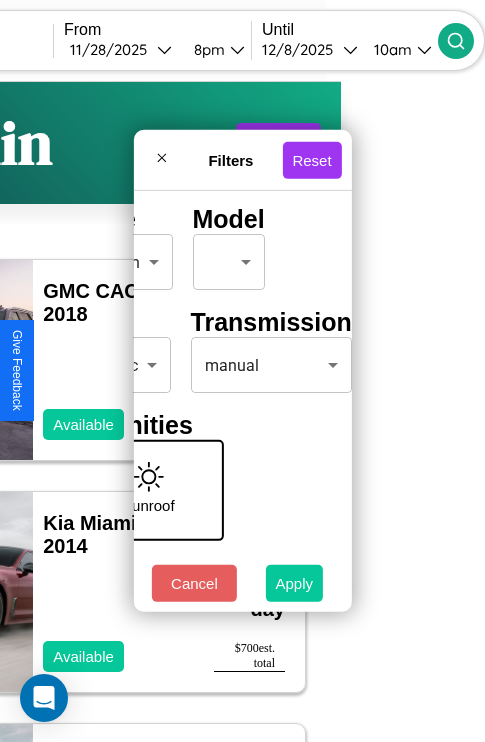 click on "Apply" at bounding box center (295, 583) 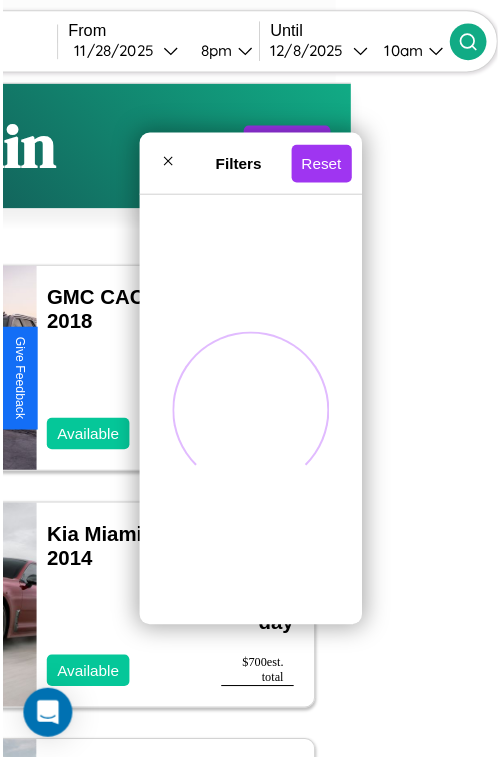 scroll, scrollTop: 0, scrollLeft: 0, axis: both 